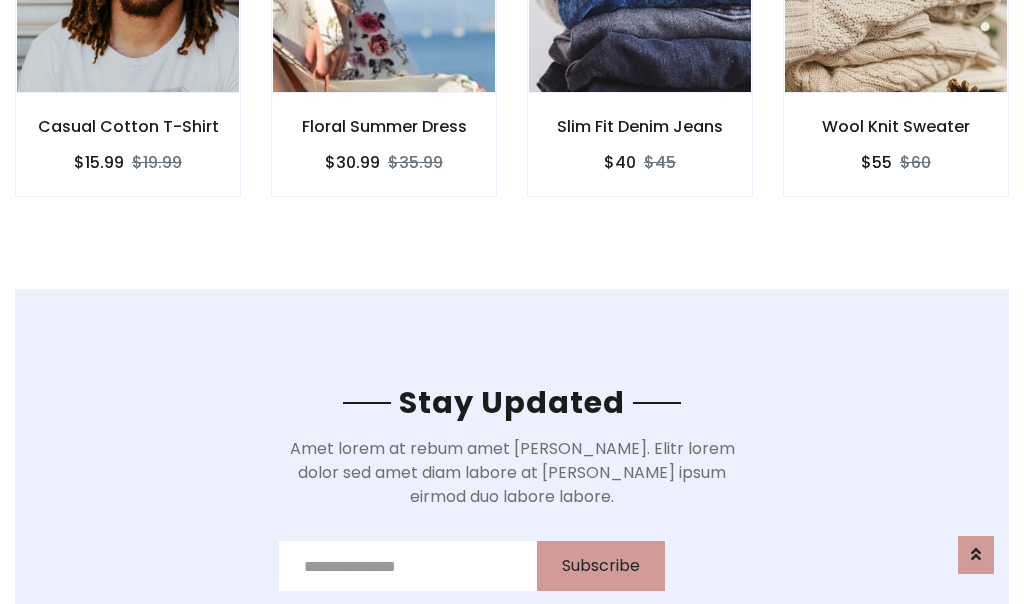scroll, scrollTop: 3012, scrollLeft: 0, axis: vertical 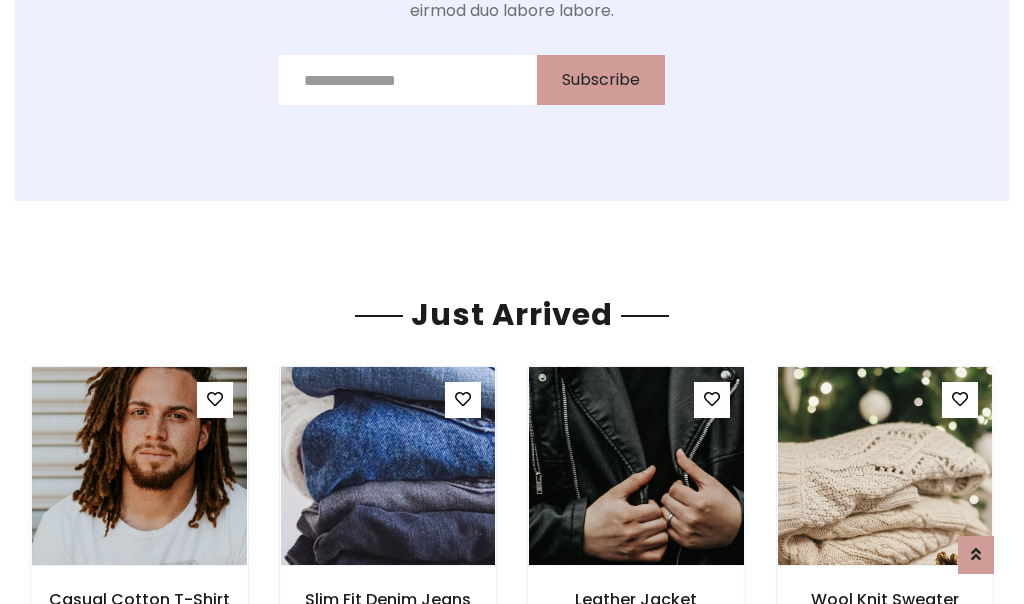 click on "Slim Fit Denim Jeans
$40
$45" at bounding box center (640, -428) 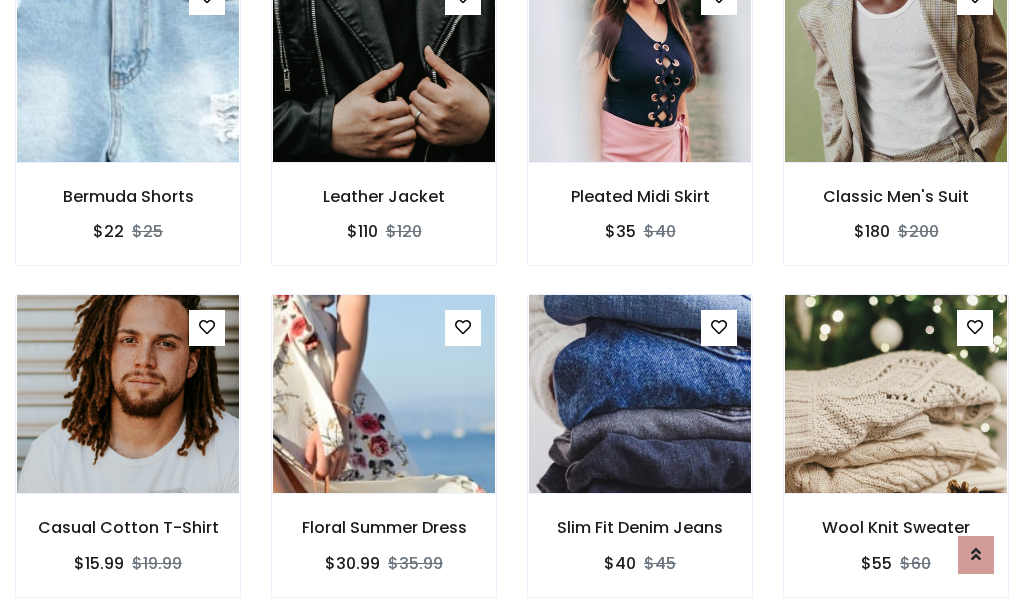 click on "Slim Fit Denim Jeans
$40
$45" at bounding box center [640, 459] 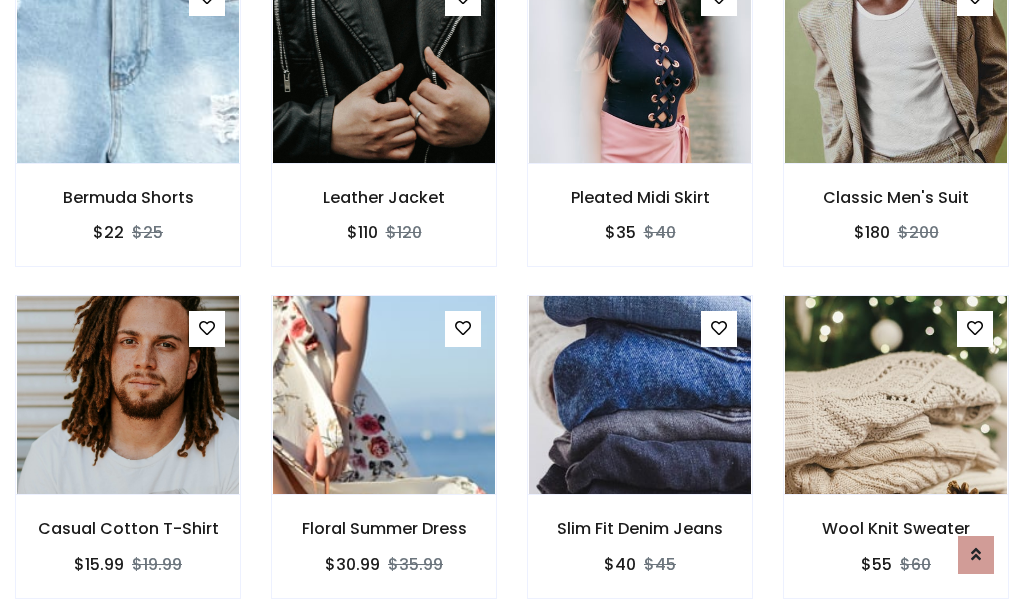 click on "Slim Fit Denim Jeans
$40
$45" at bounding box center [640, 460] 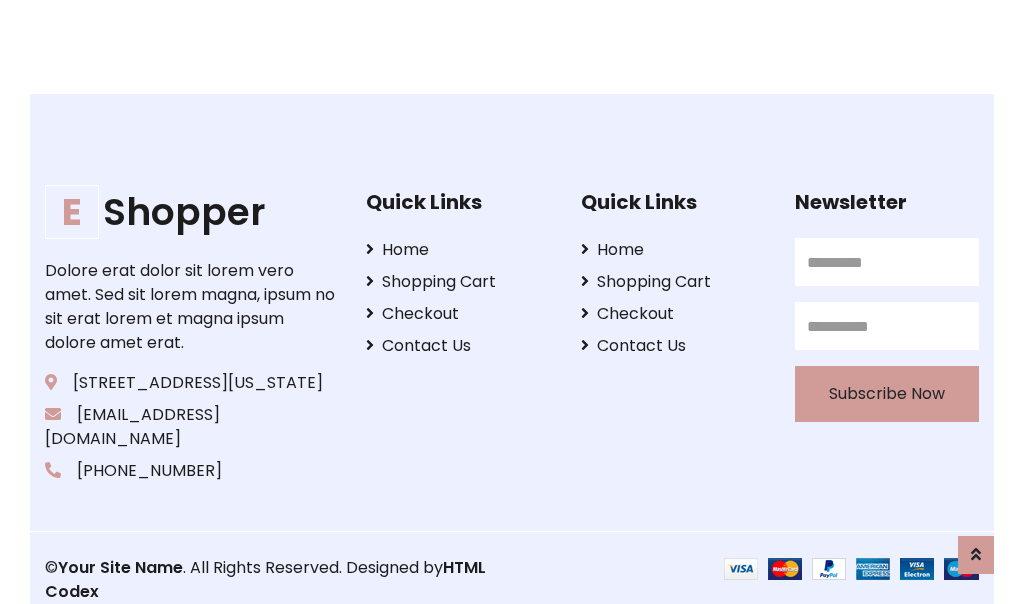 scroll, scrollTop: 3807, scrollLeft: 0, axis: vertical 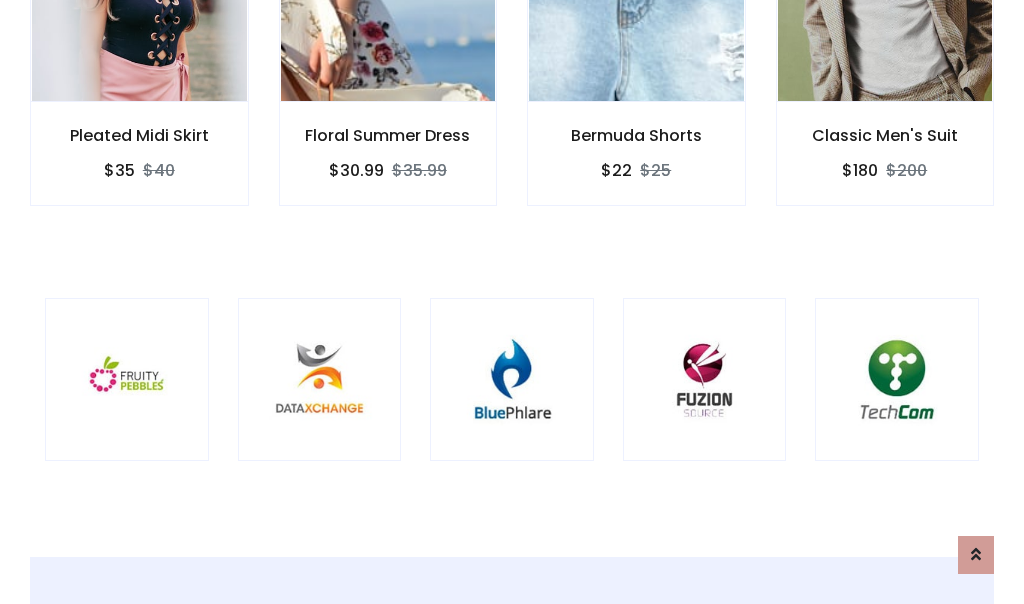 click at bounding box center (512, 380) 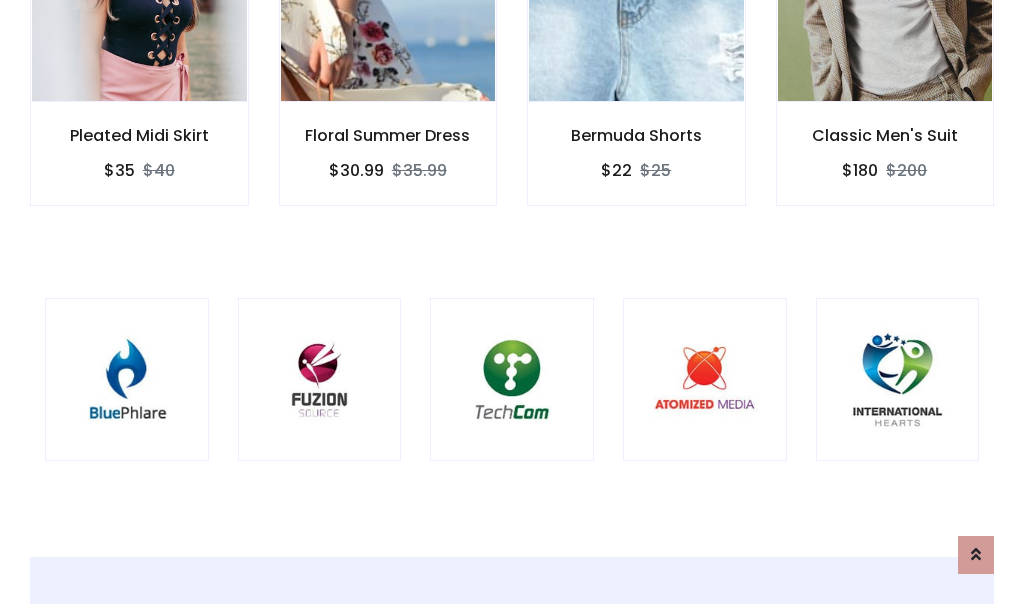 click at bounding box center (512, 380) 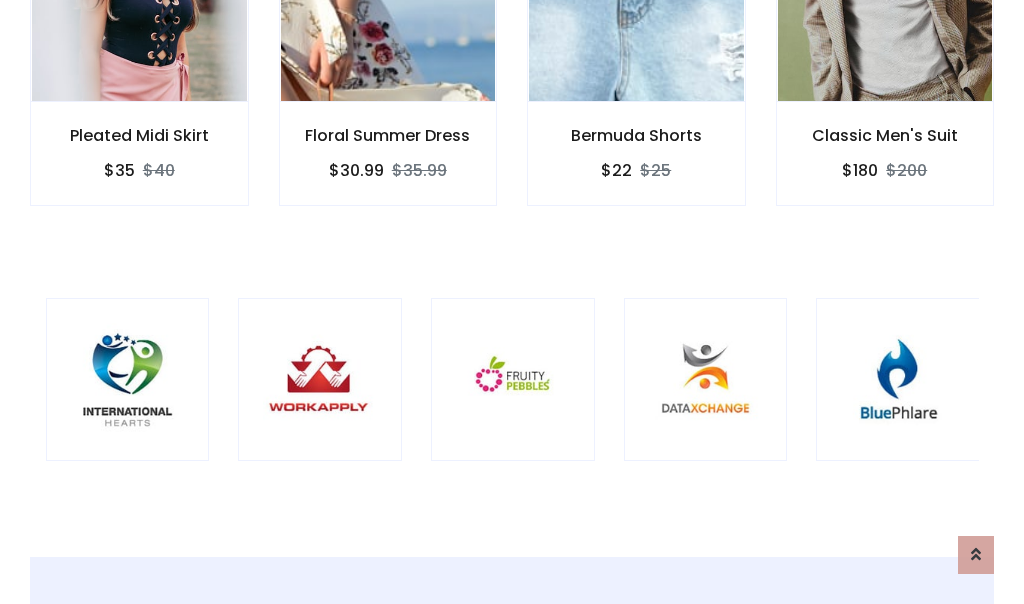 scroll, scrollTop: 0, scrollLeft: 0, axis: both 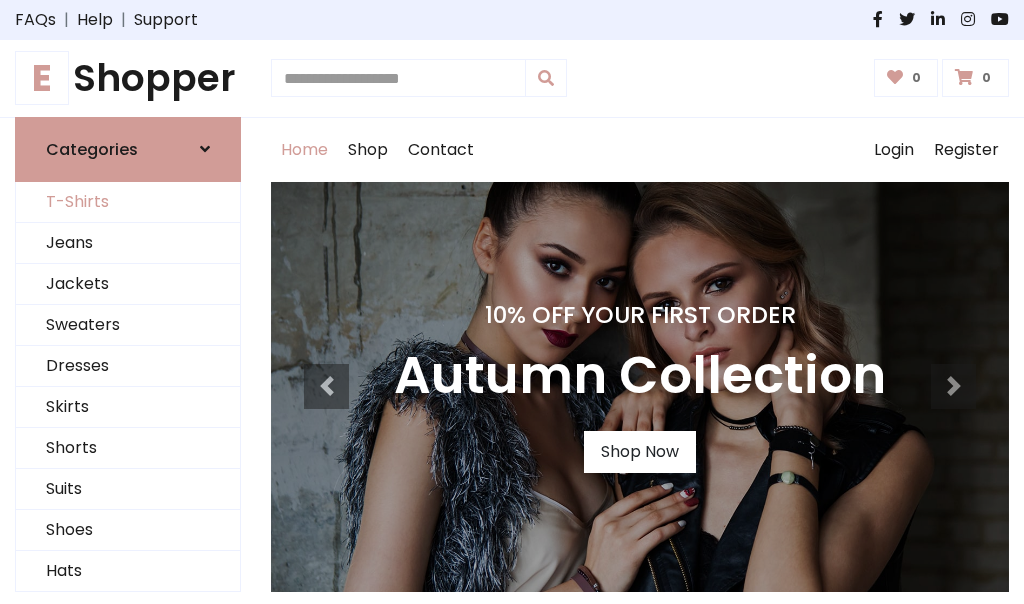 click on "T-Shirts" at bounding box center [128, 202] 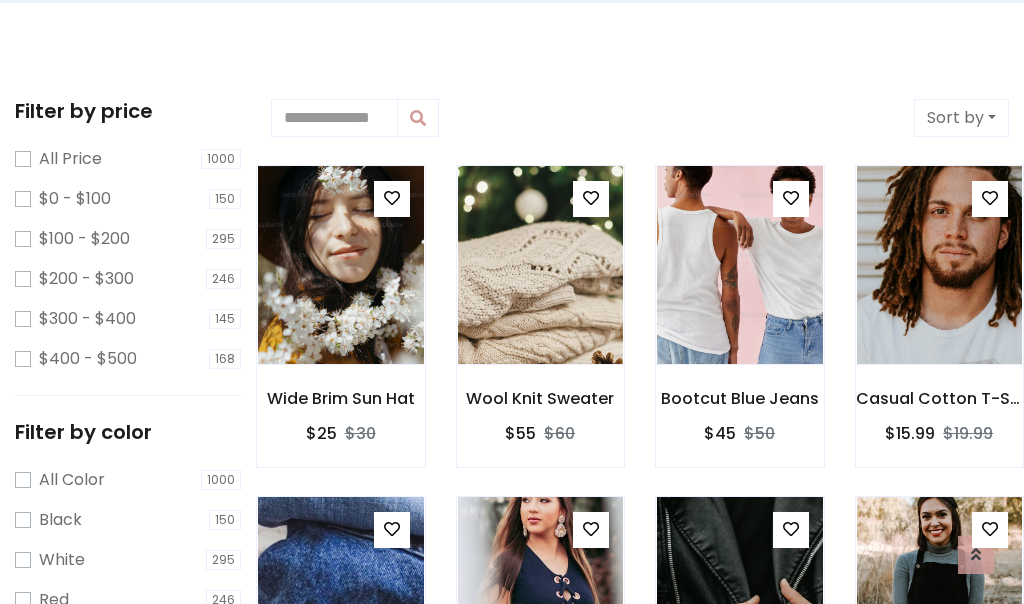 scroll, scrollTop: 0, scrollLeft: 0, axis: both 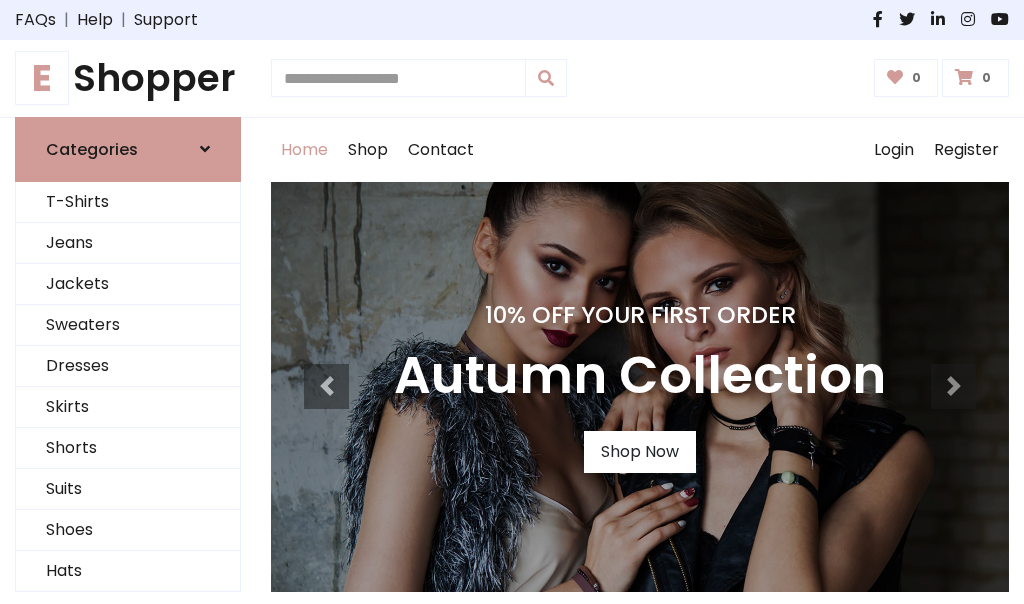 click on "E Shopper" at bounding box center (128, 78) 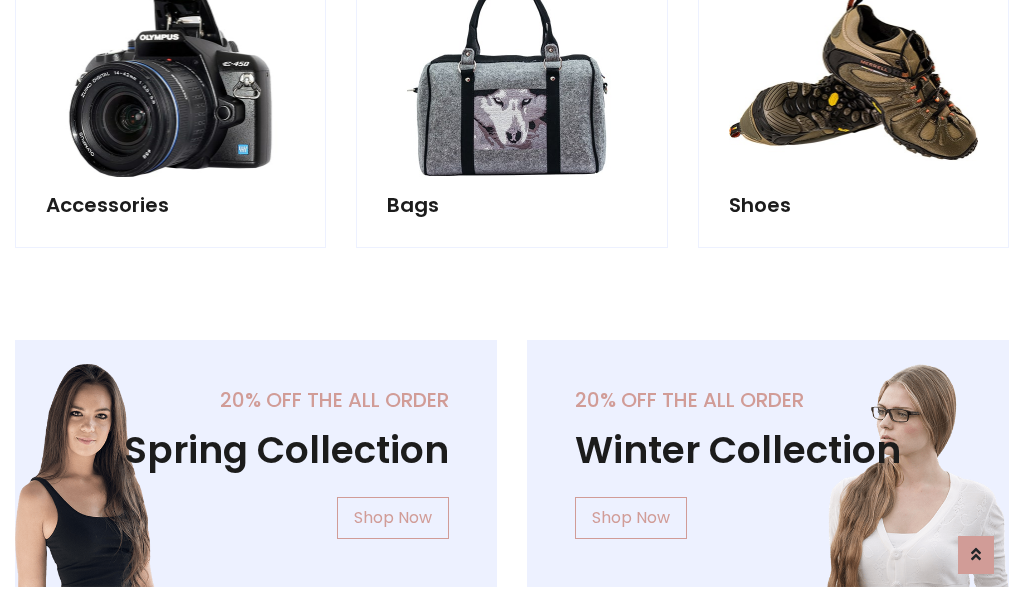scroll, scrollTop: 1943, scrollLeft: 0, axis: vertical 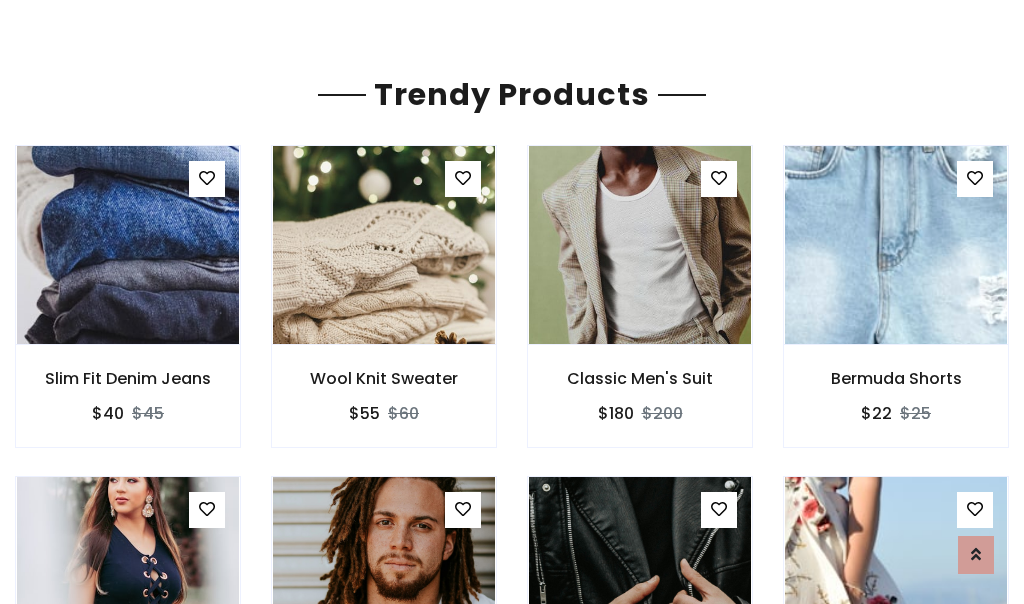click on "Shop" at bounding box center (368, -1793) 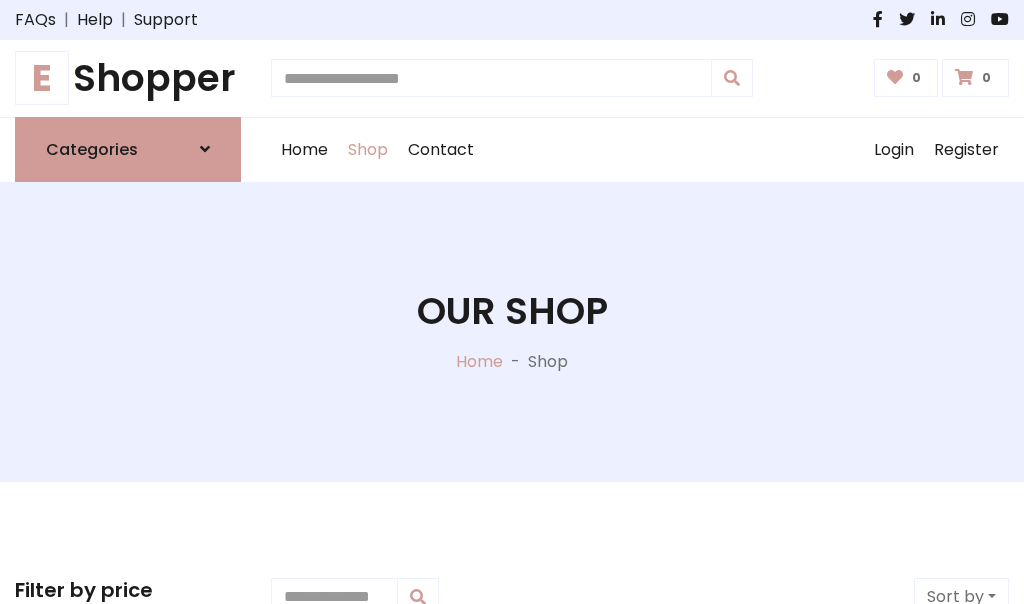 scroll, scrollTop: 0, scrollLeft: 0, axis: both 